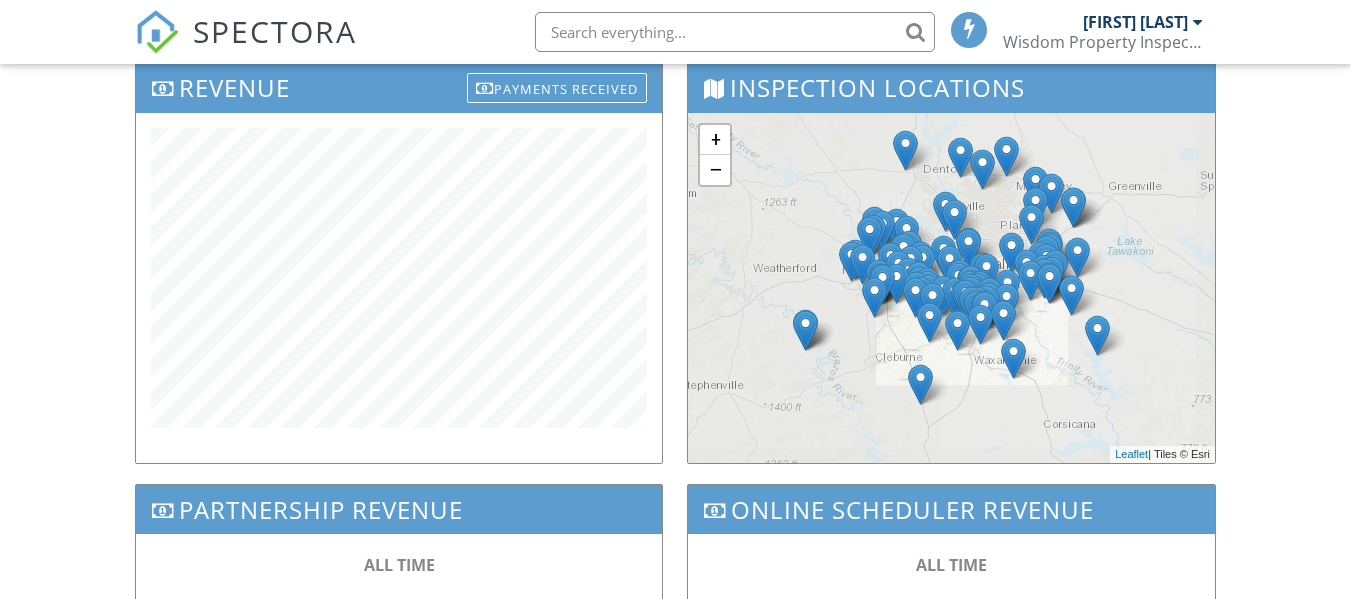 scroll, scrollTop: 684, scrollLeft: 0, axis: vertical 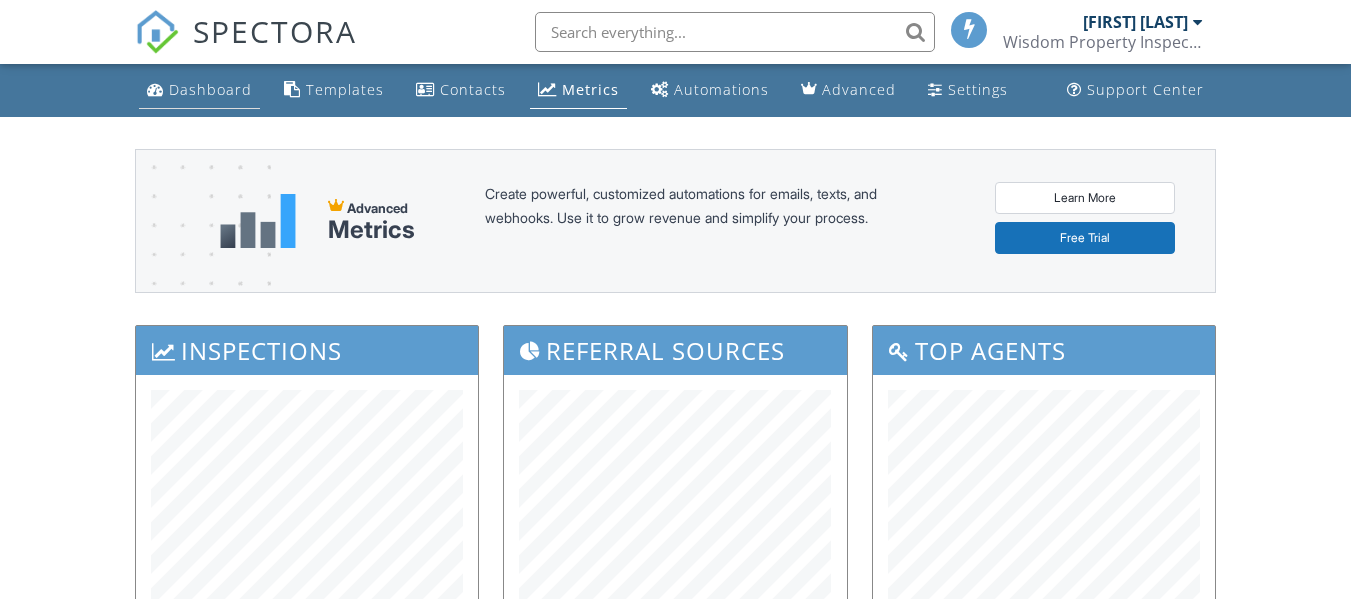 click on "Dashboard" at bounding box center (210, 89) 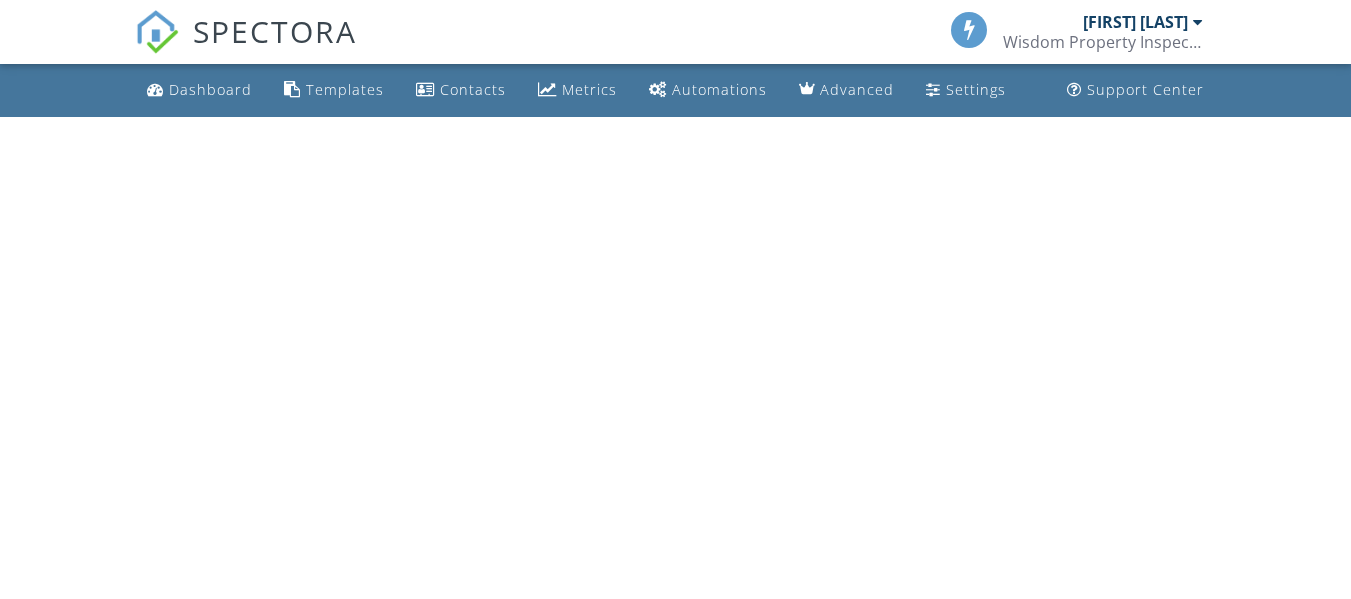 scroll, scrollTop: 0, scrollLeft: 0, axis: both 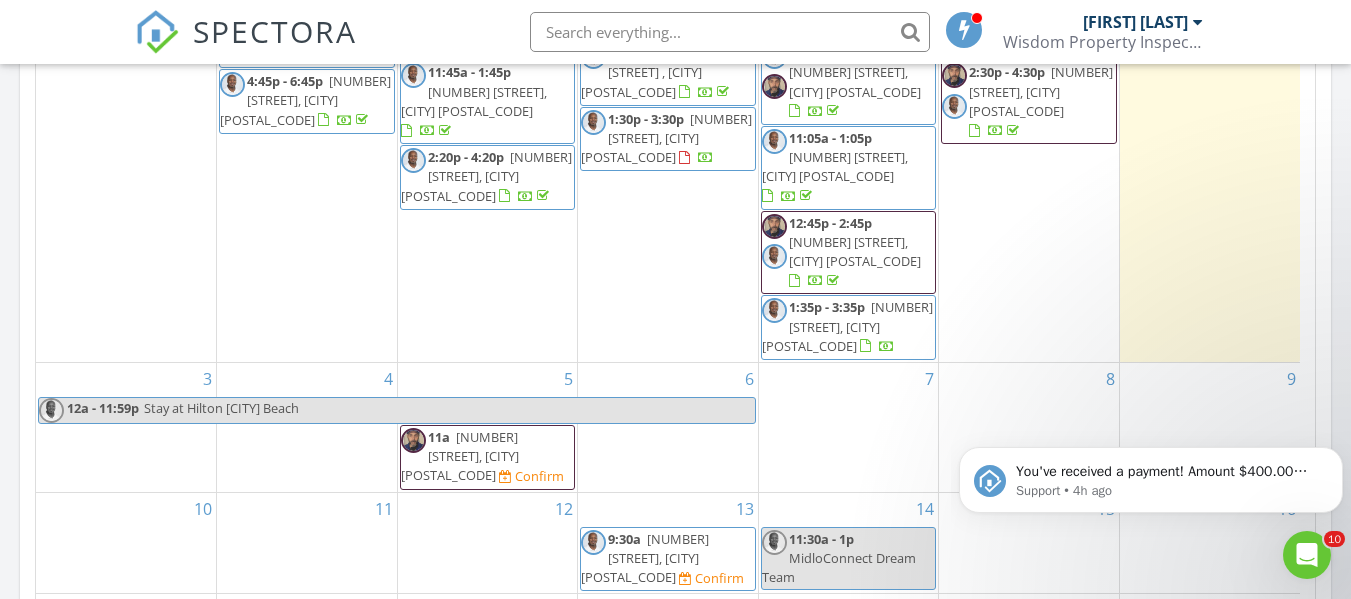 click on "9814 Maple Dr, Providence Village 76227" at bounding box center (460, 456) 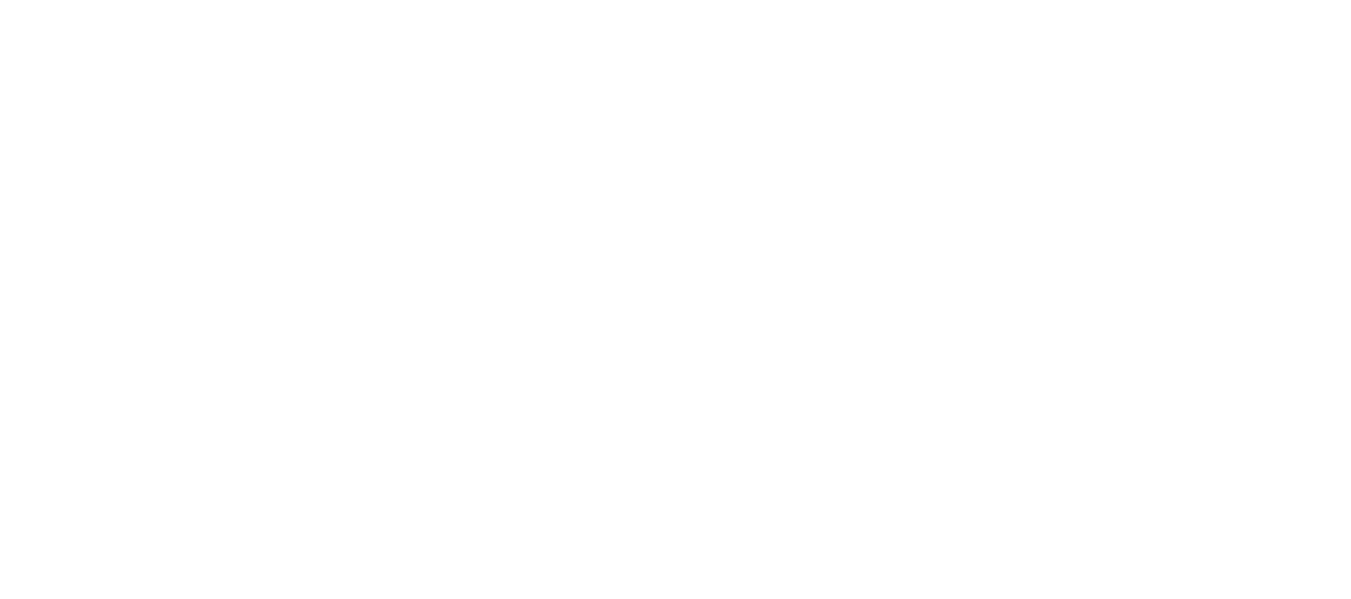scroll, scrollTop: 0, scrollLeft: 0, axis: both 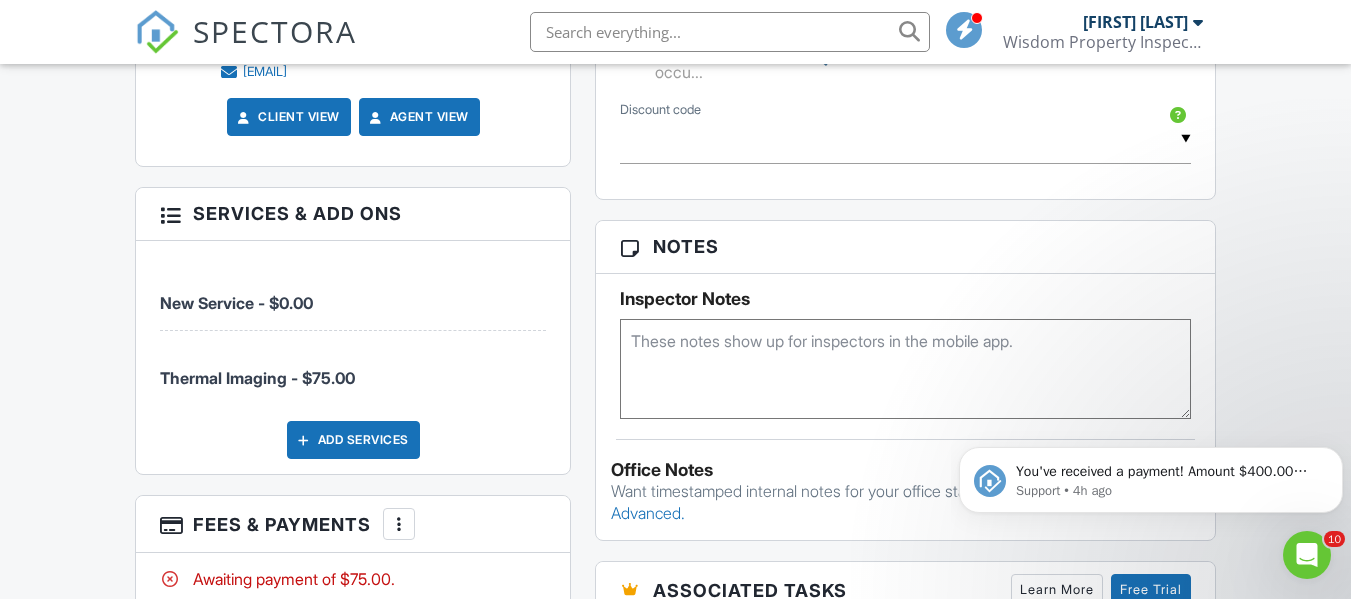 drag, startPoint x: 1357, startPoint y: 116, endPoint x: 1363, endPoint y: 377, distance: 261.06897 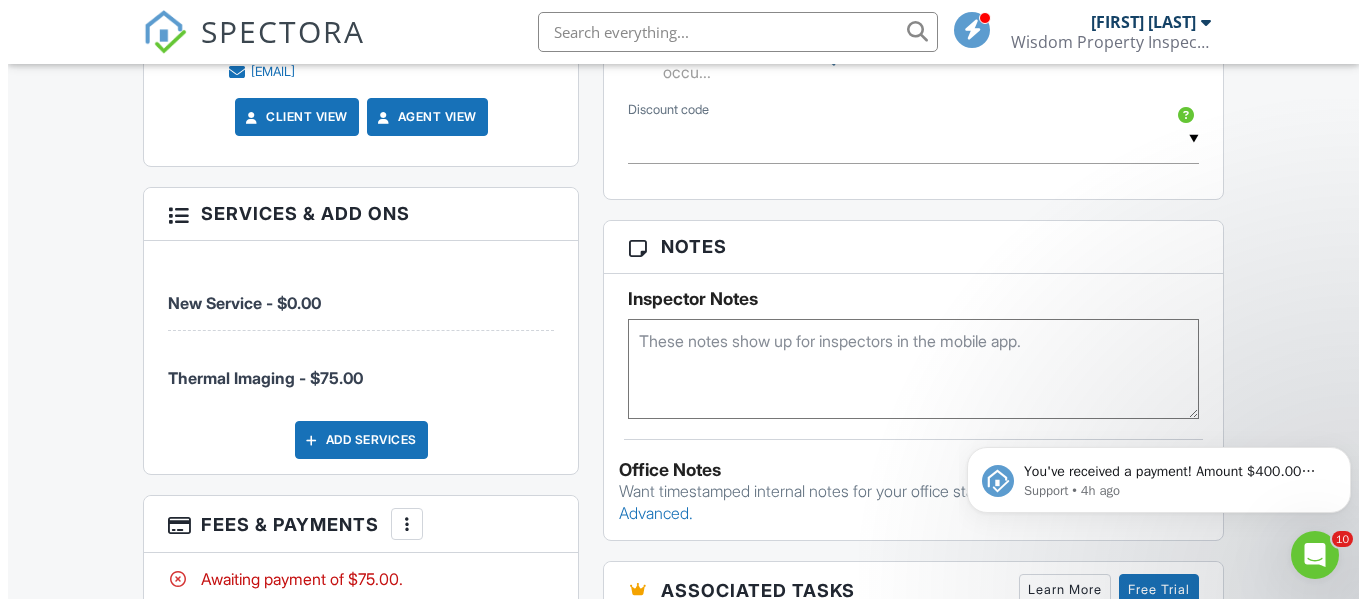 scroll, scrollTop: 1301, scrollLeft: 0, axis: vertical 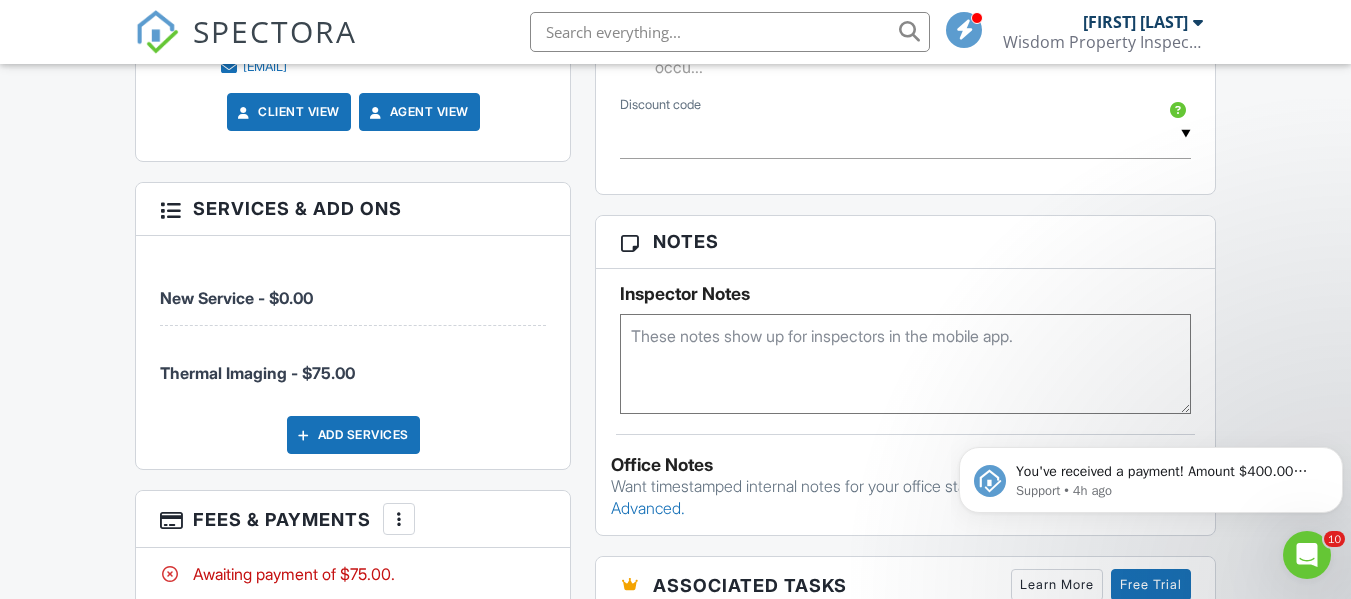 click on "Add Services" at bounding box center [353, 435] 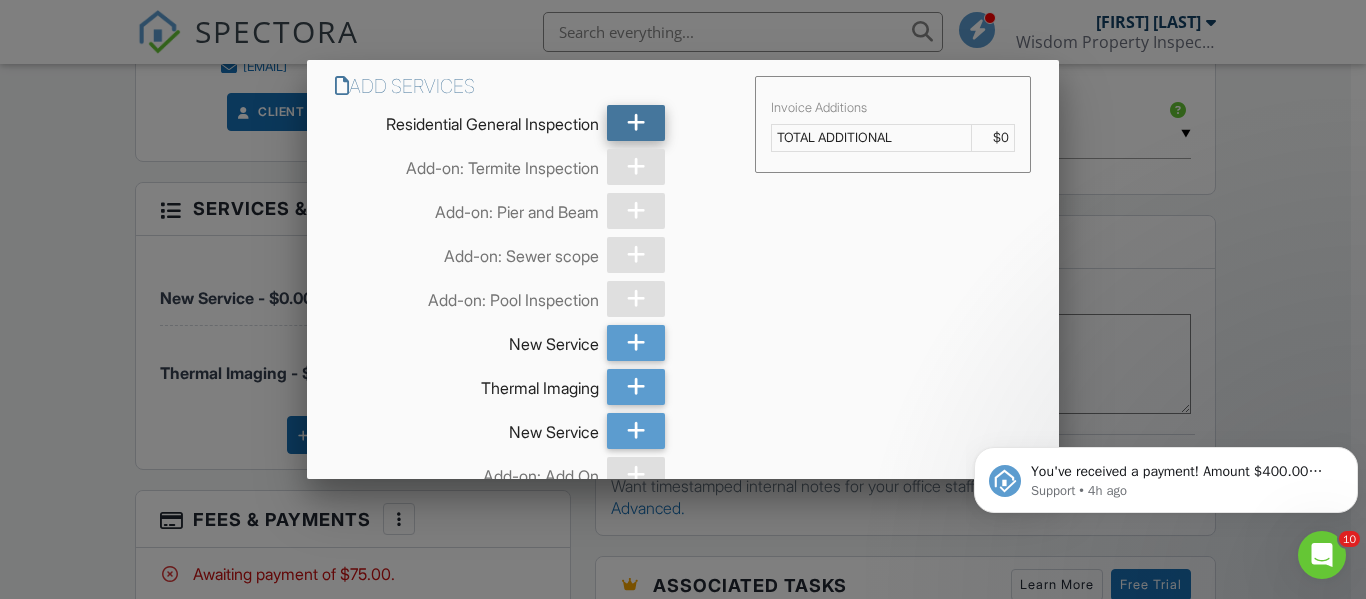 click at bounding box center [636, 123] 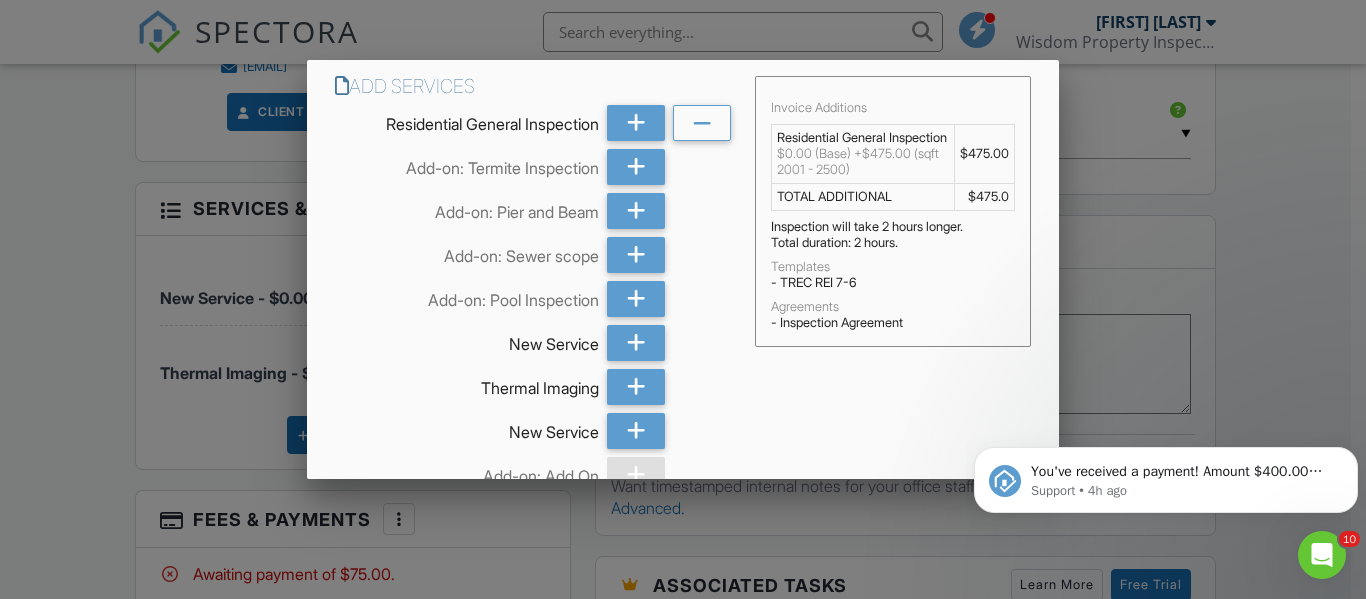scroll, scrollTop: 145, scrollLeft: 0, axis: vertical 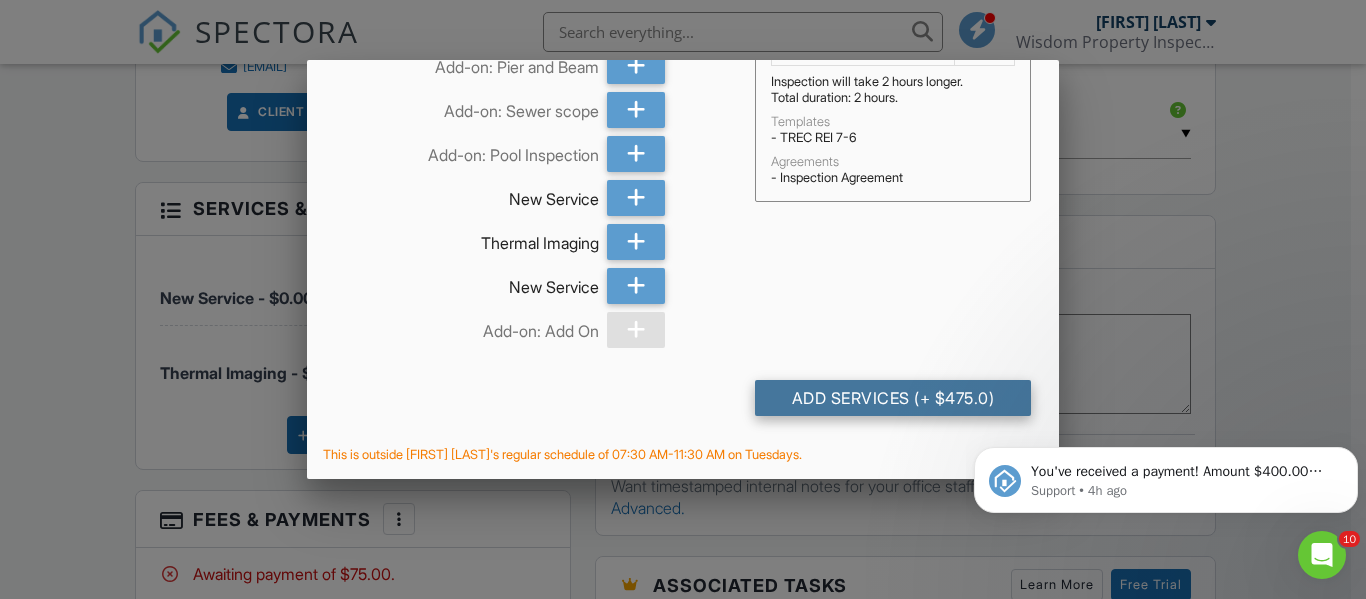 click on "Add Services
(+ $475.0)" at bounding box center (893, 398) 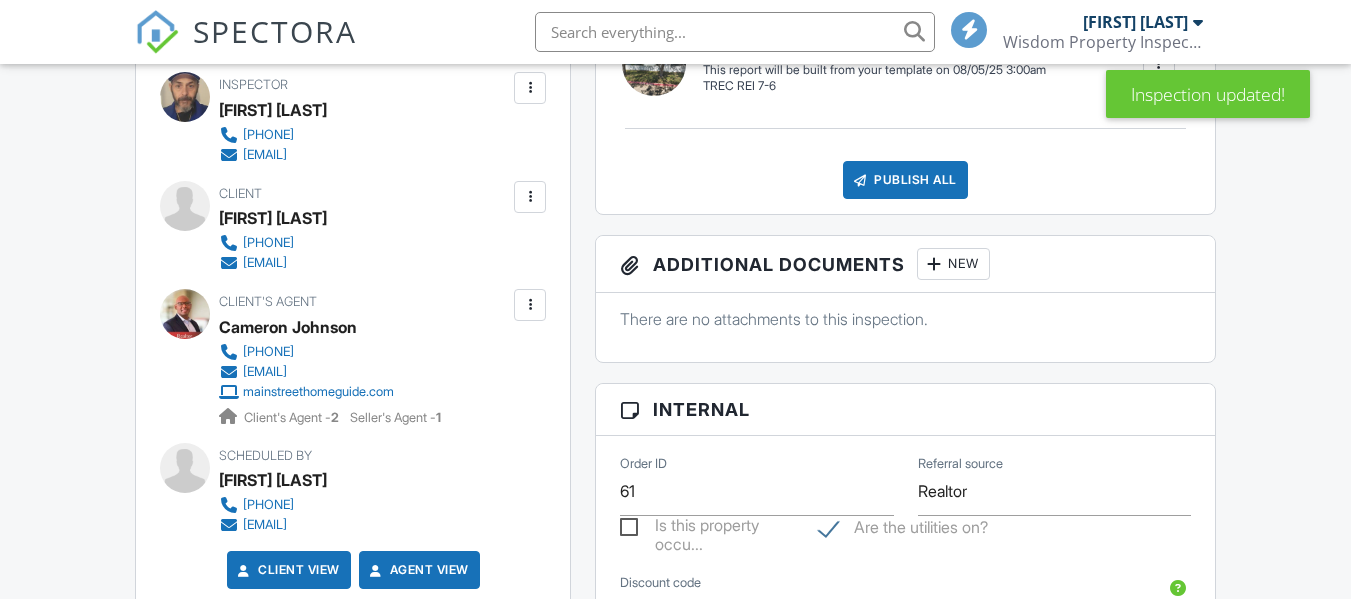 scroll, scrollTop: 1480, scrollLeft: 0, axis: vertical 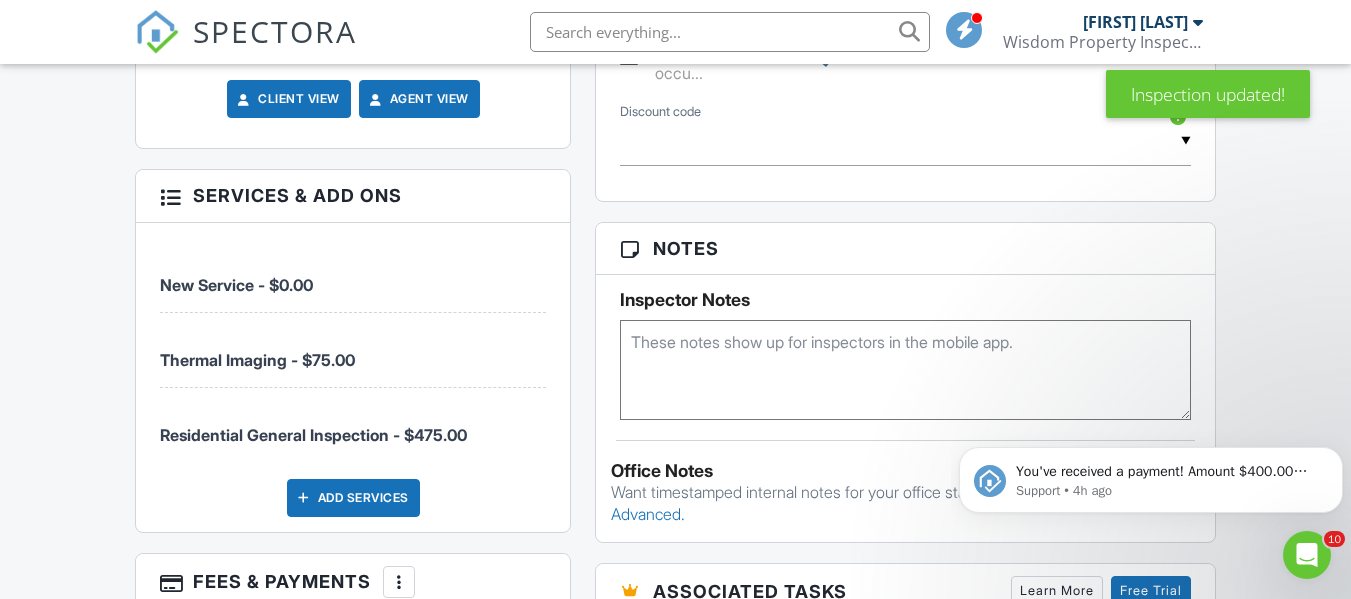 click on "Add Services" at bounding box center (353, 498) 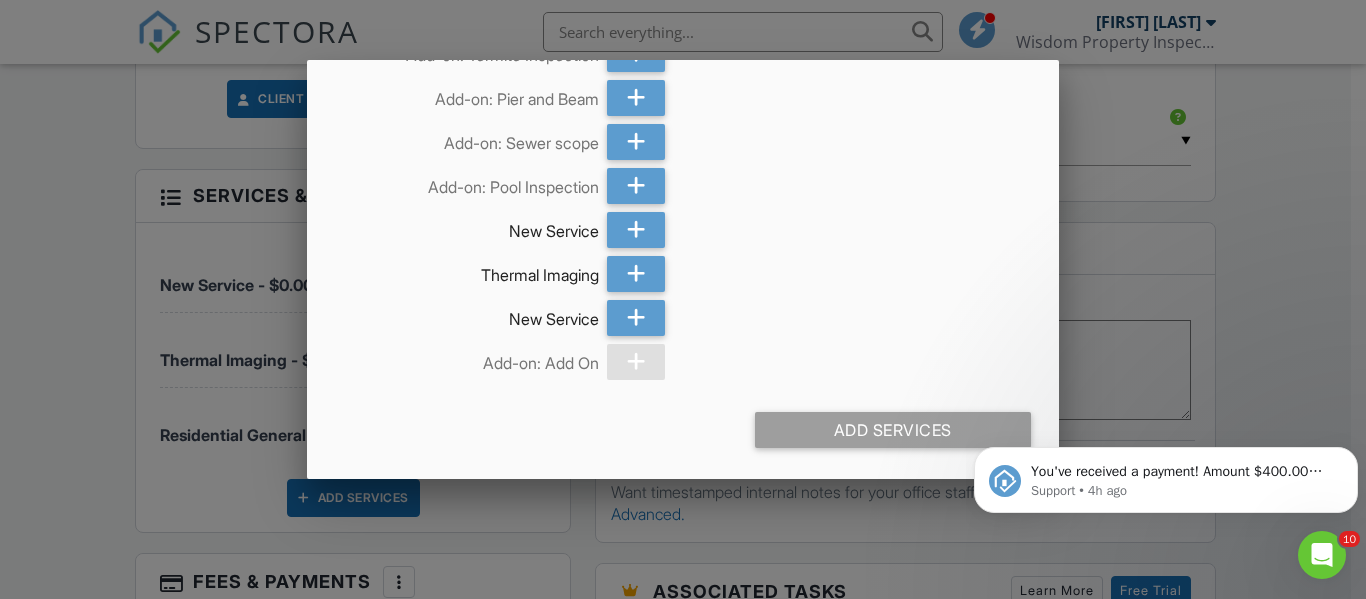 scroll, scrollTop: 0, scrollLeft: 0, axis: both 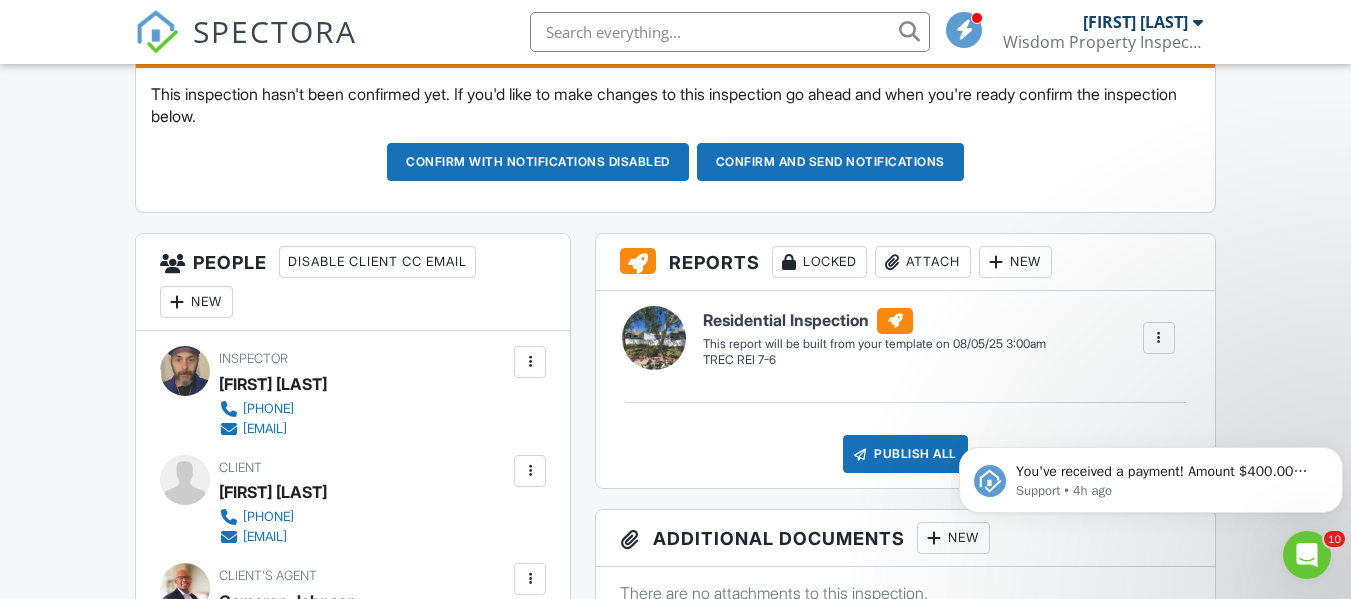 click on "New" at bounding box center (196, 302) 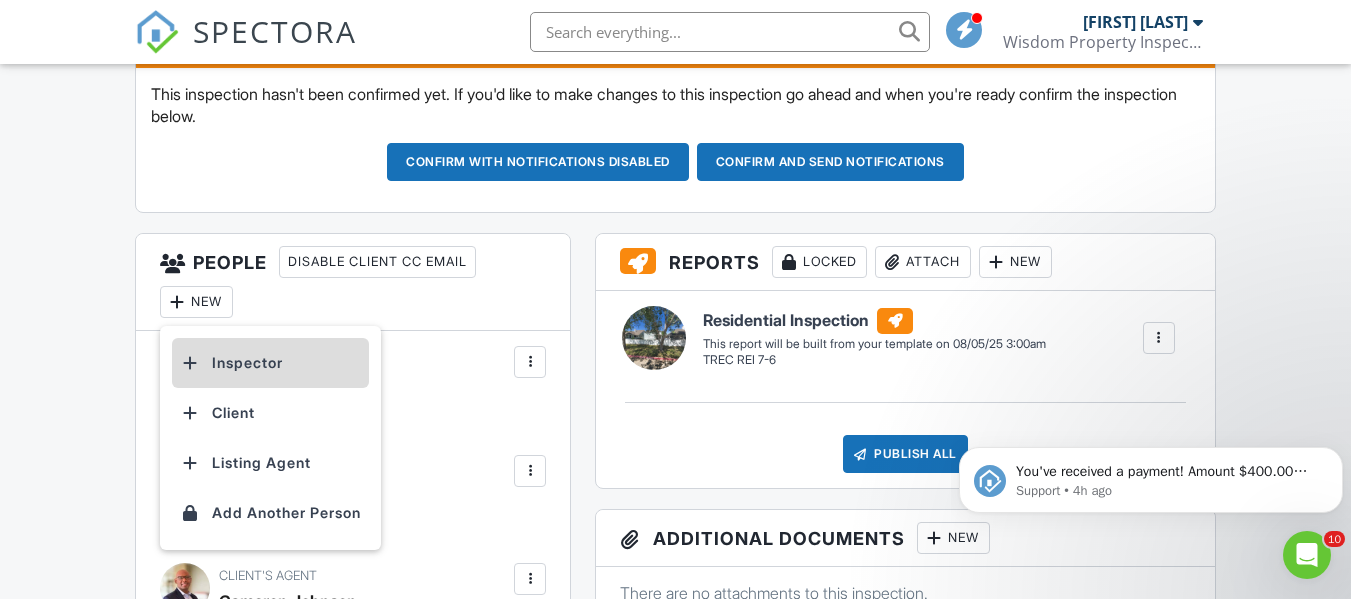 click on "Inspector" at bounding box center [270, 363] 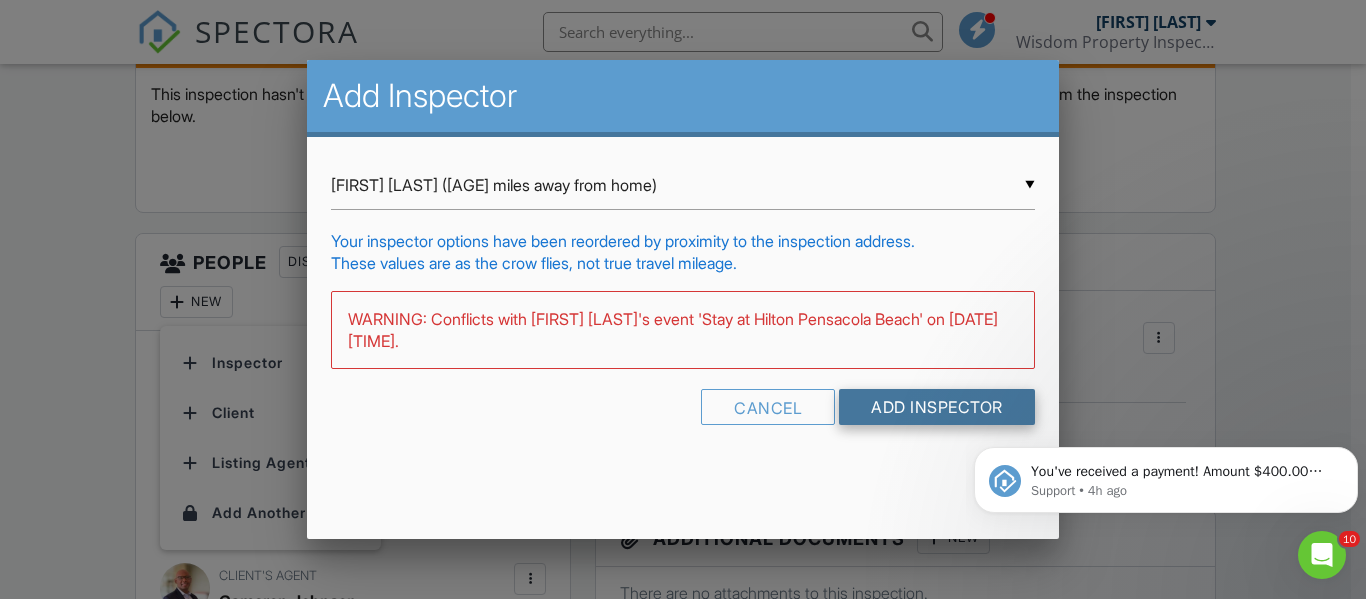 click on "Add Inspector" at bounding box center (937, 407) 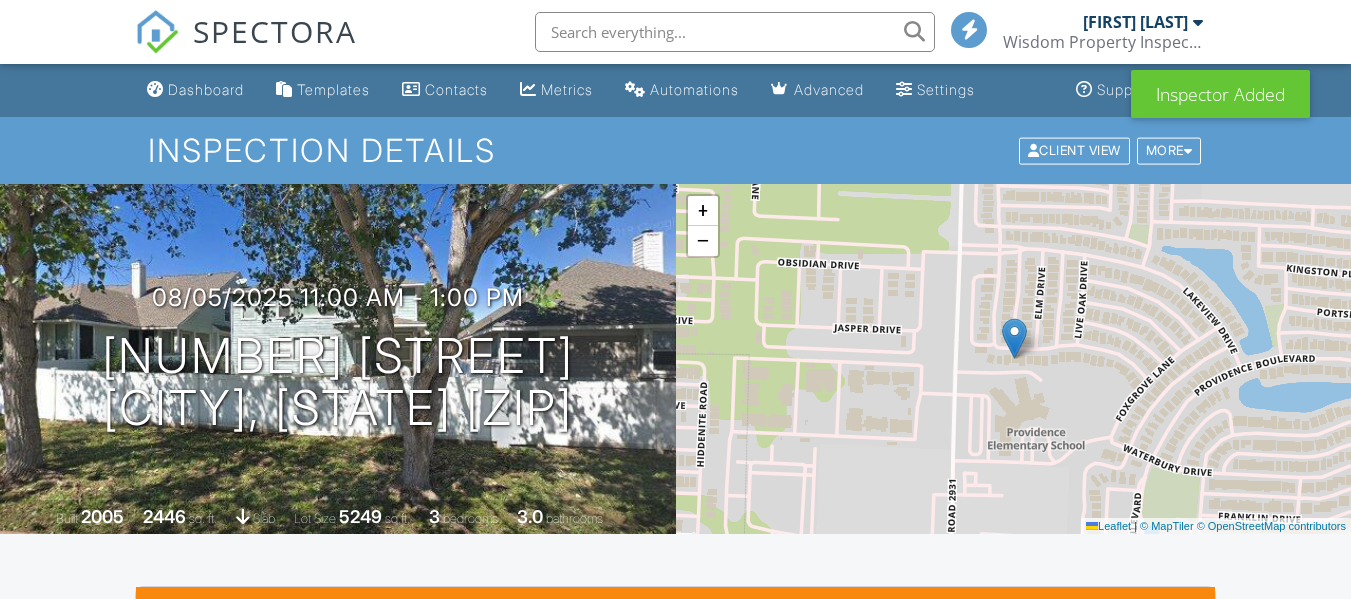 scroll, scrollTop: 0, scrollLeft: 0, axis: both 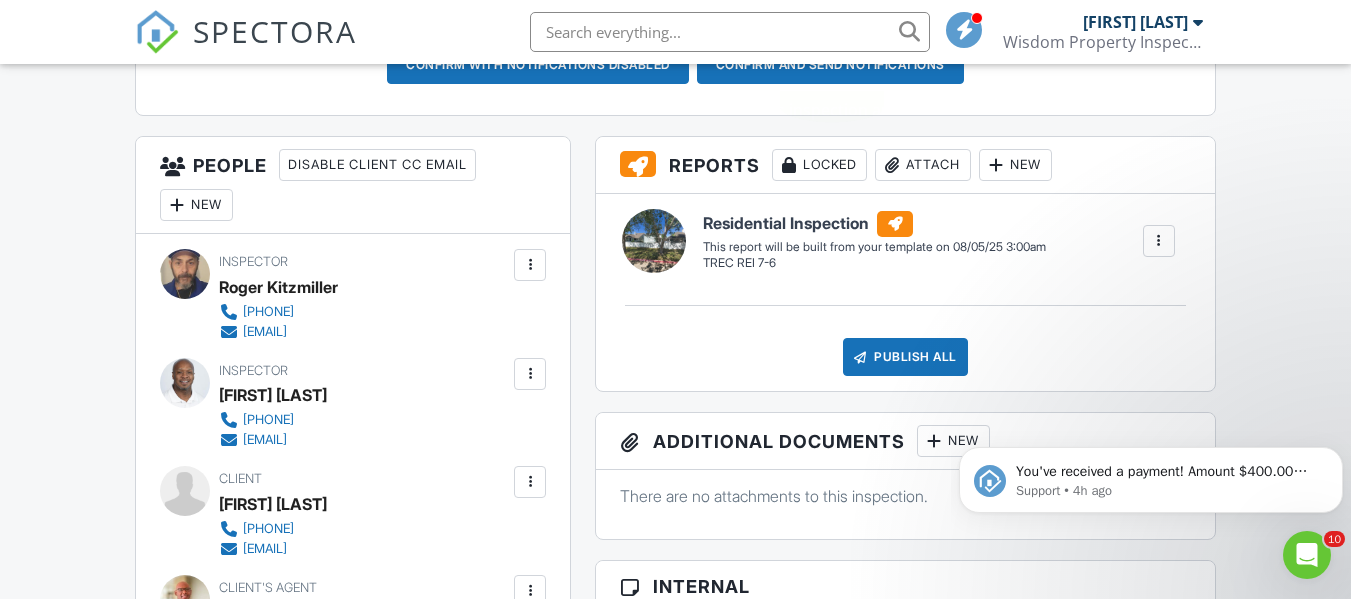 click on "Confirm and send notifications" at bounding box center [538, 65] 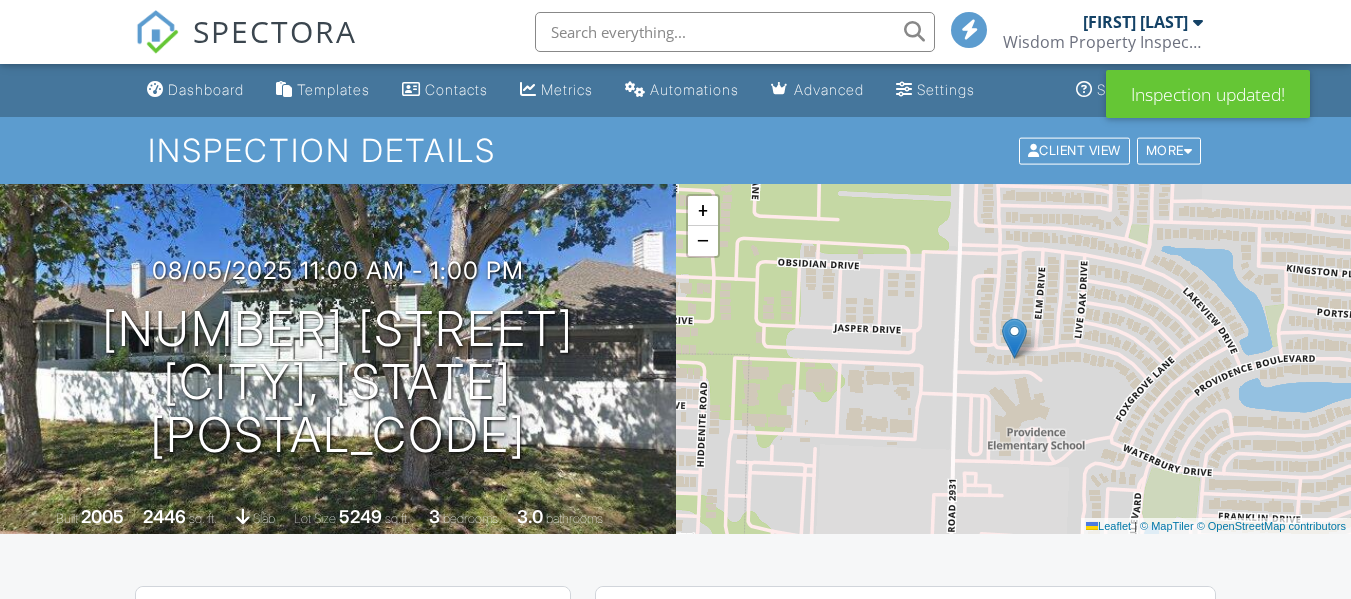 scroll, scrollTop: 0, scrollLeft: 0, axis: both 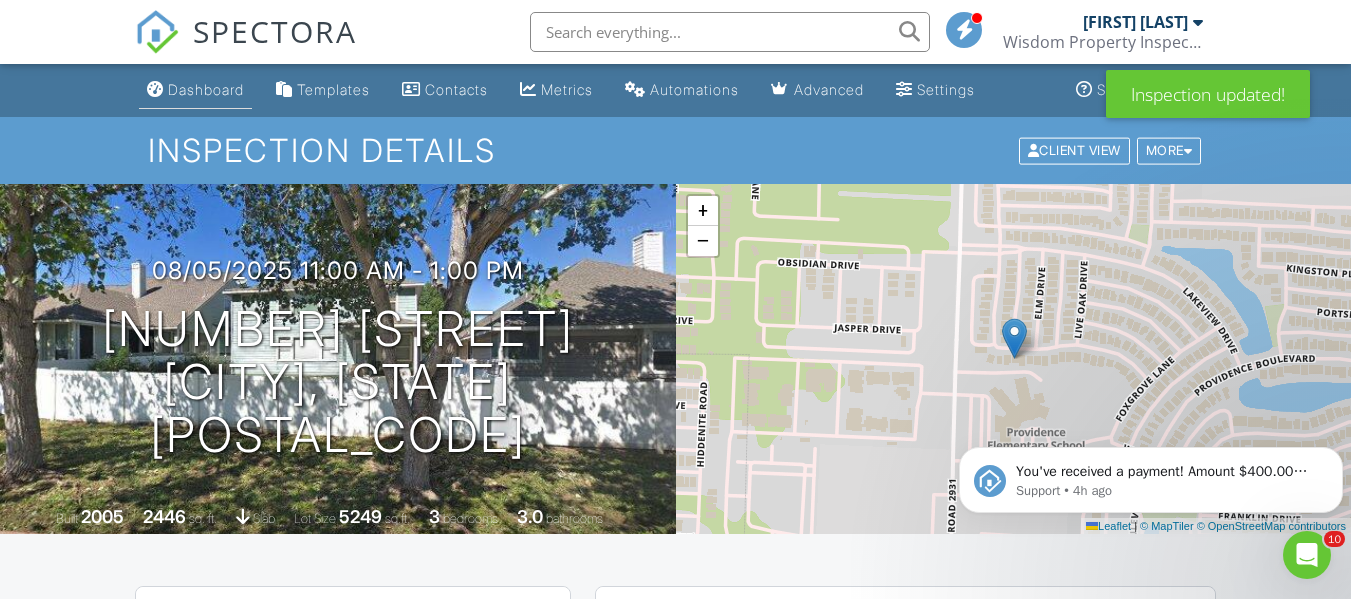 click on "Dashboard" at bounding box center (195, 90) 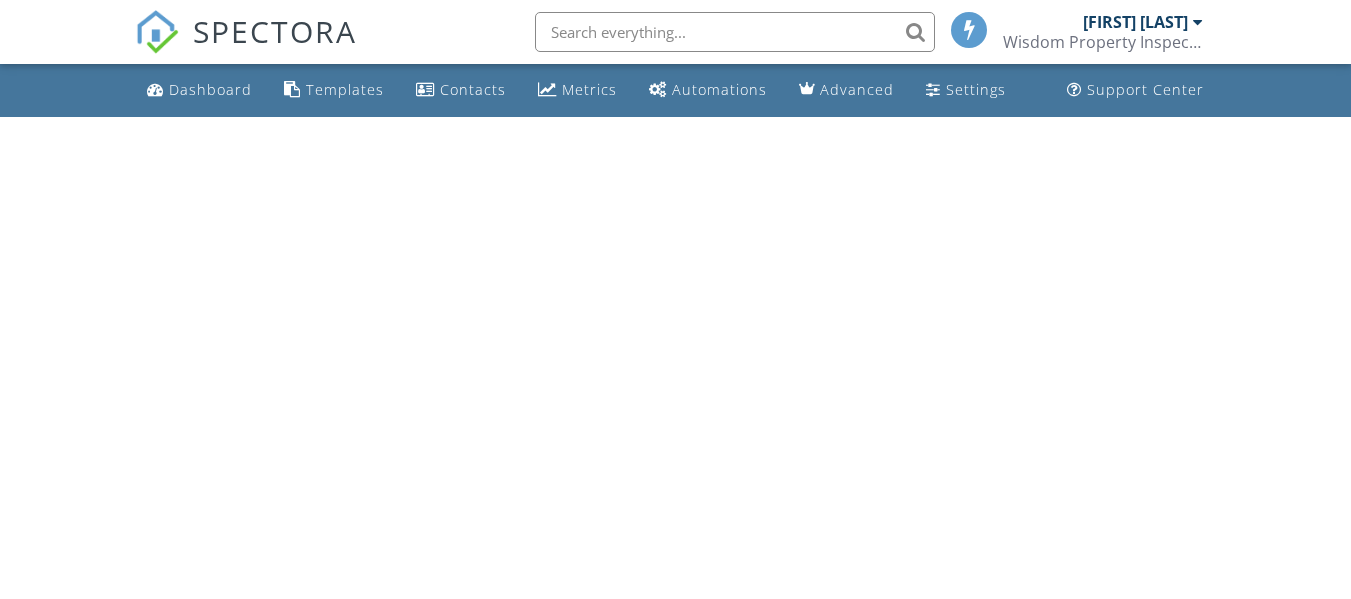 scroll, scrollTop: 0, scrollLeft: 0, axis: both 